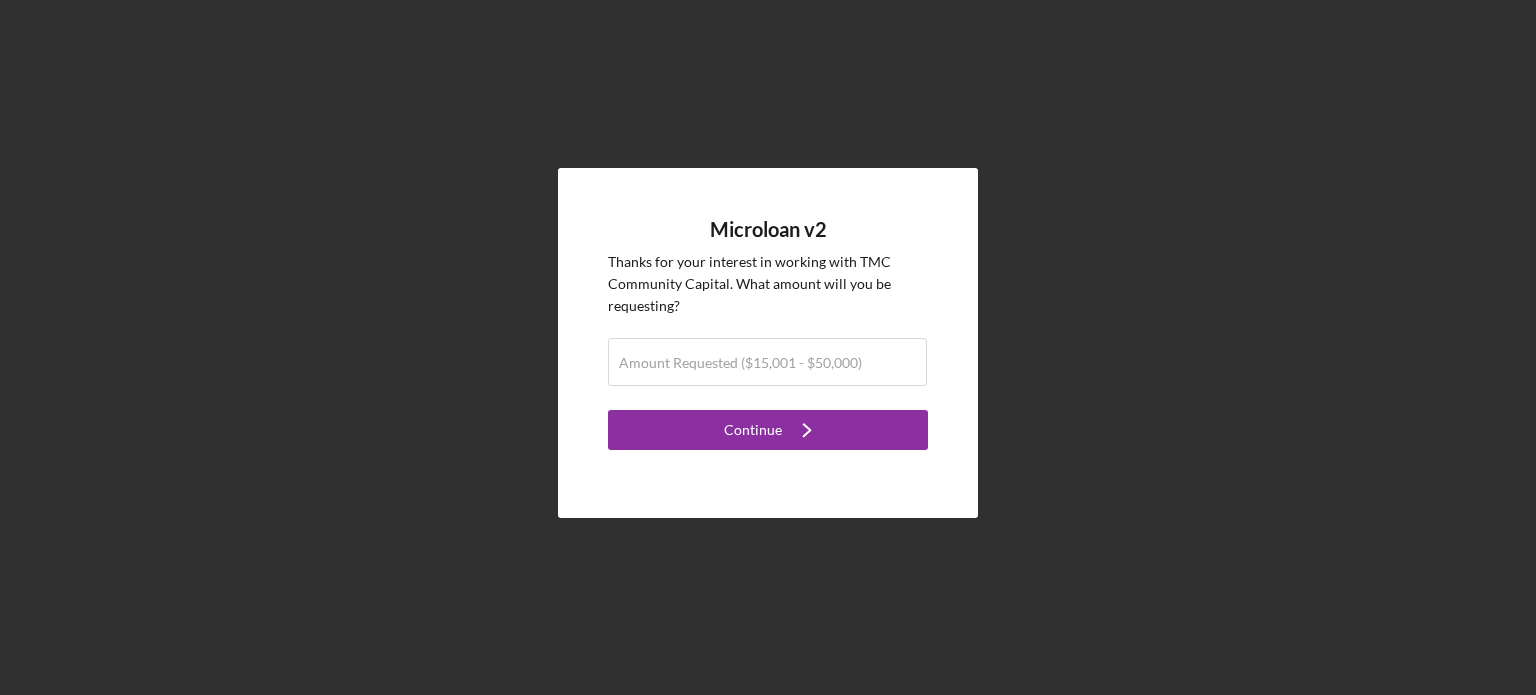 scroll, scrollTop: 0, scrollLeft: 0, axis: both 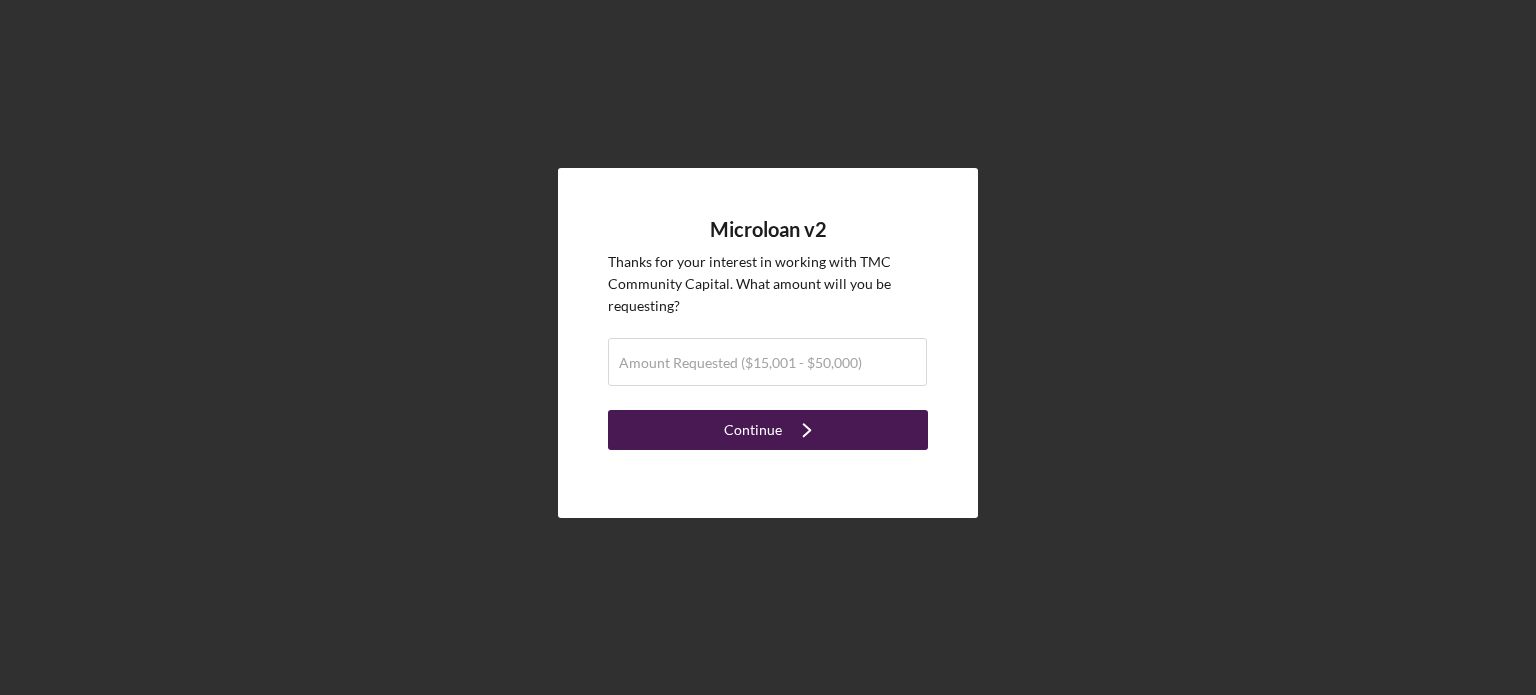 click on "Icon/Navigate" 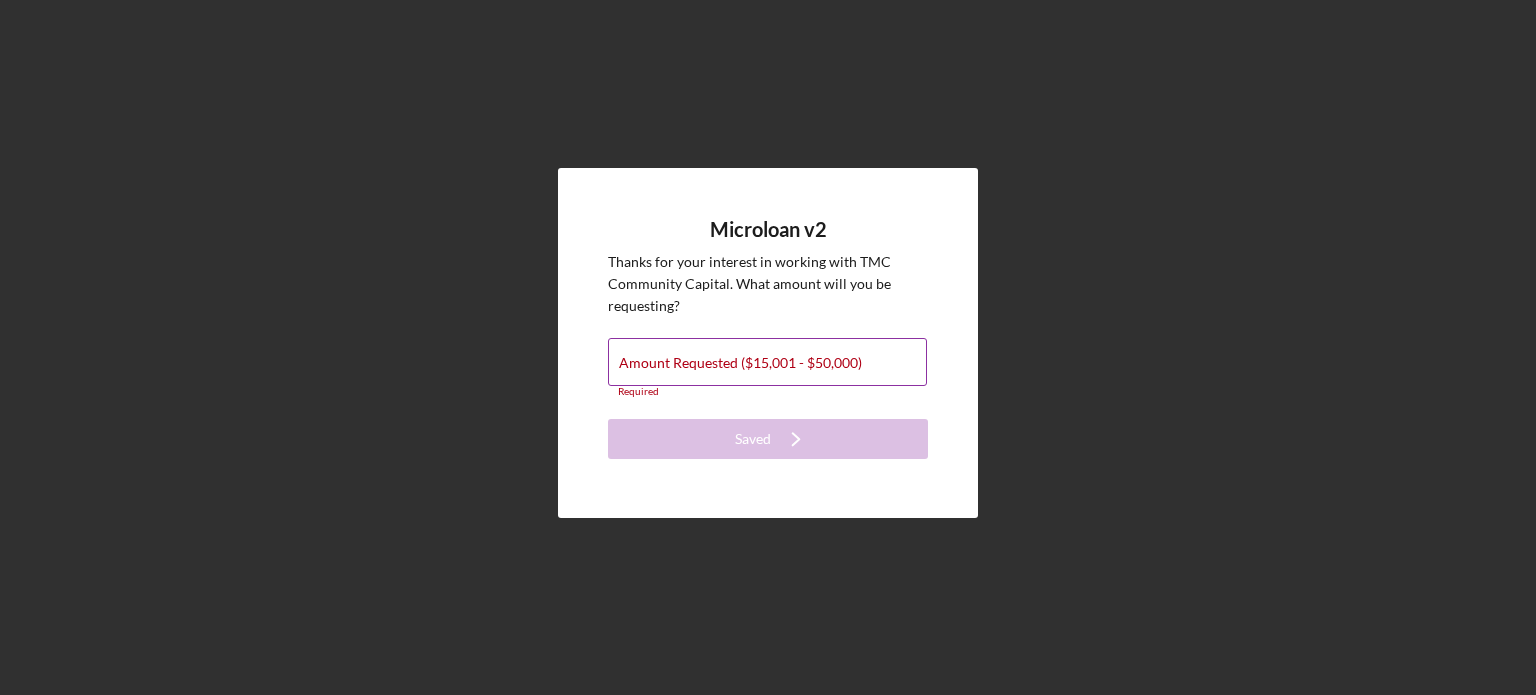 click on "Amount Requested ($15,001 - $50,000)" at bounding box center (740, 363) 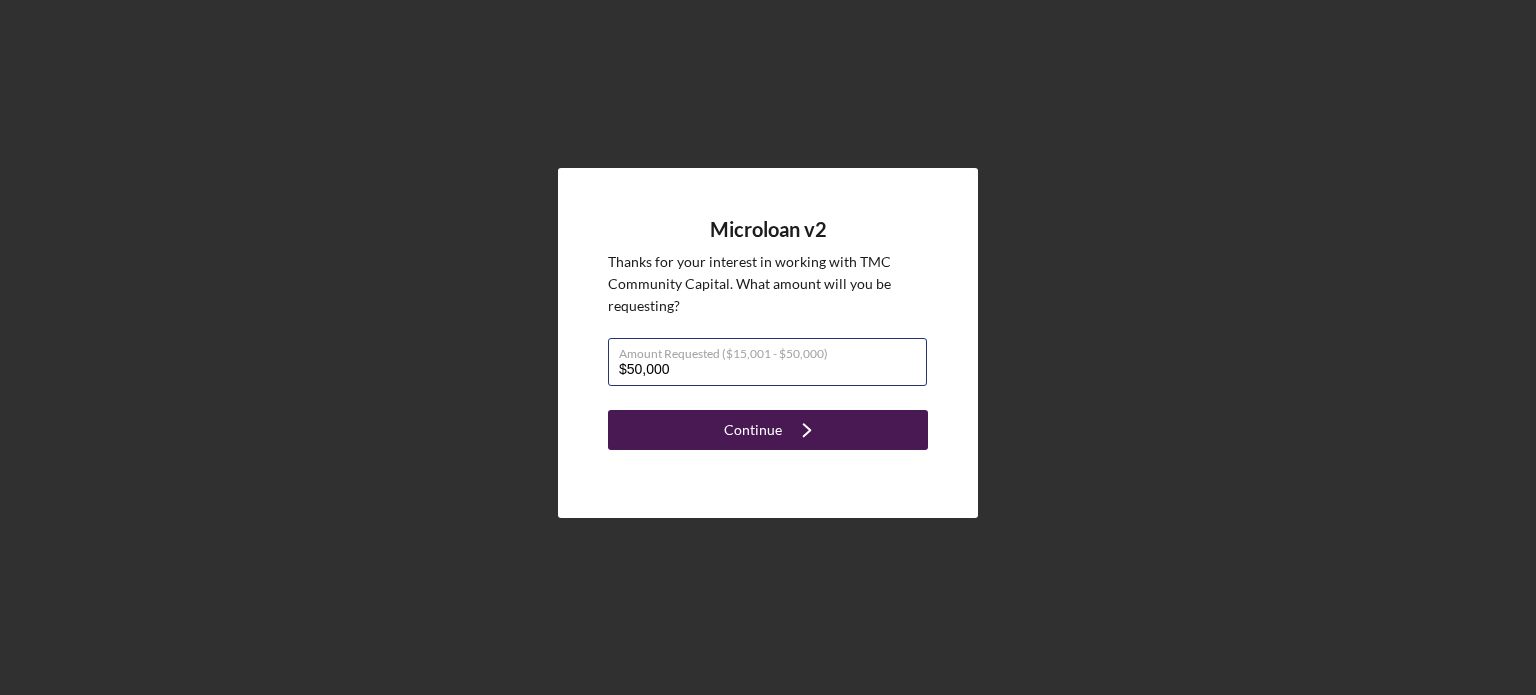 type on "$50,000" 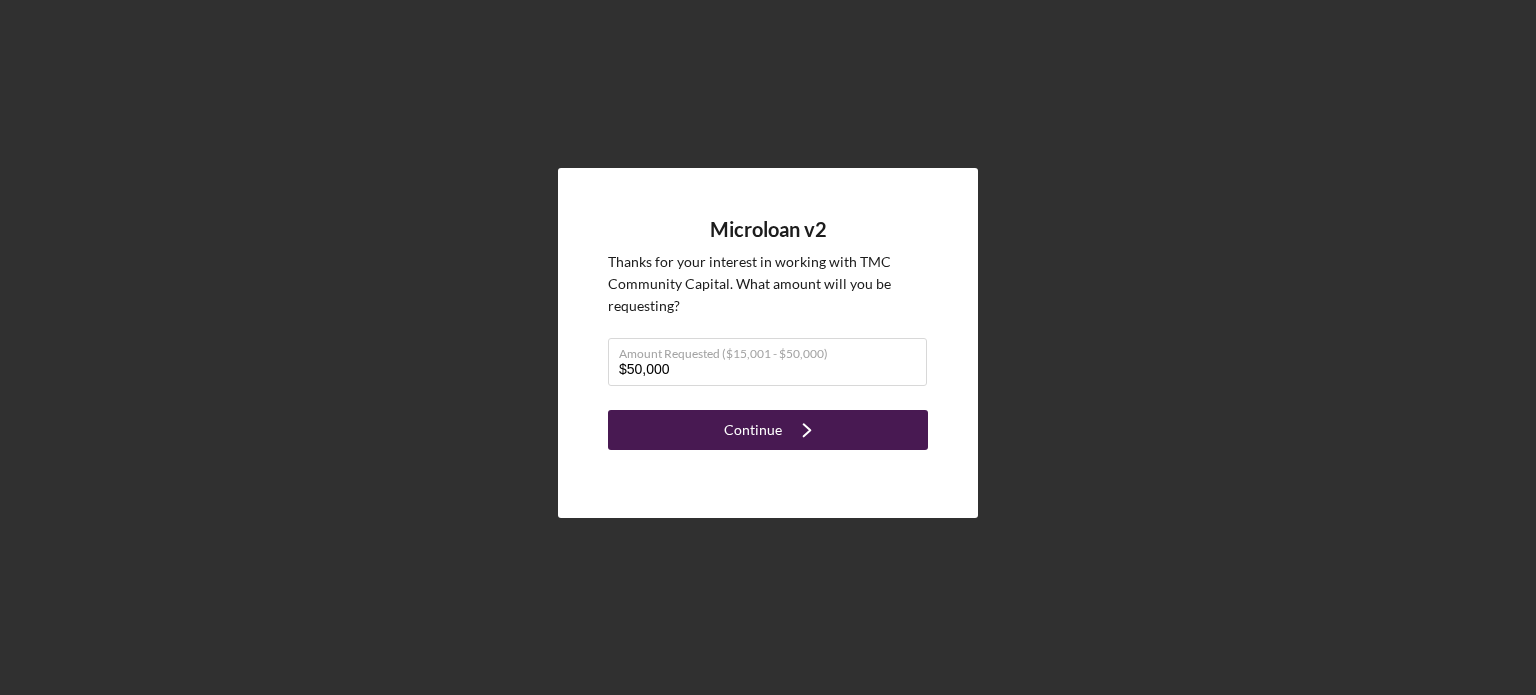 click on "Icon/Navigate" 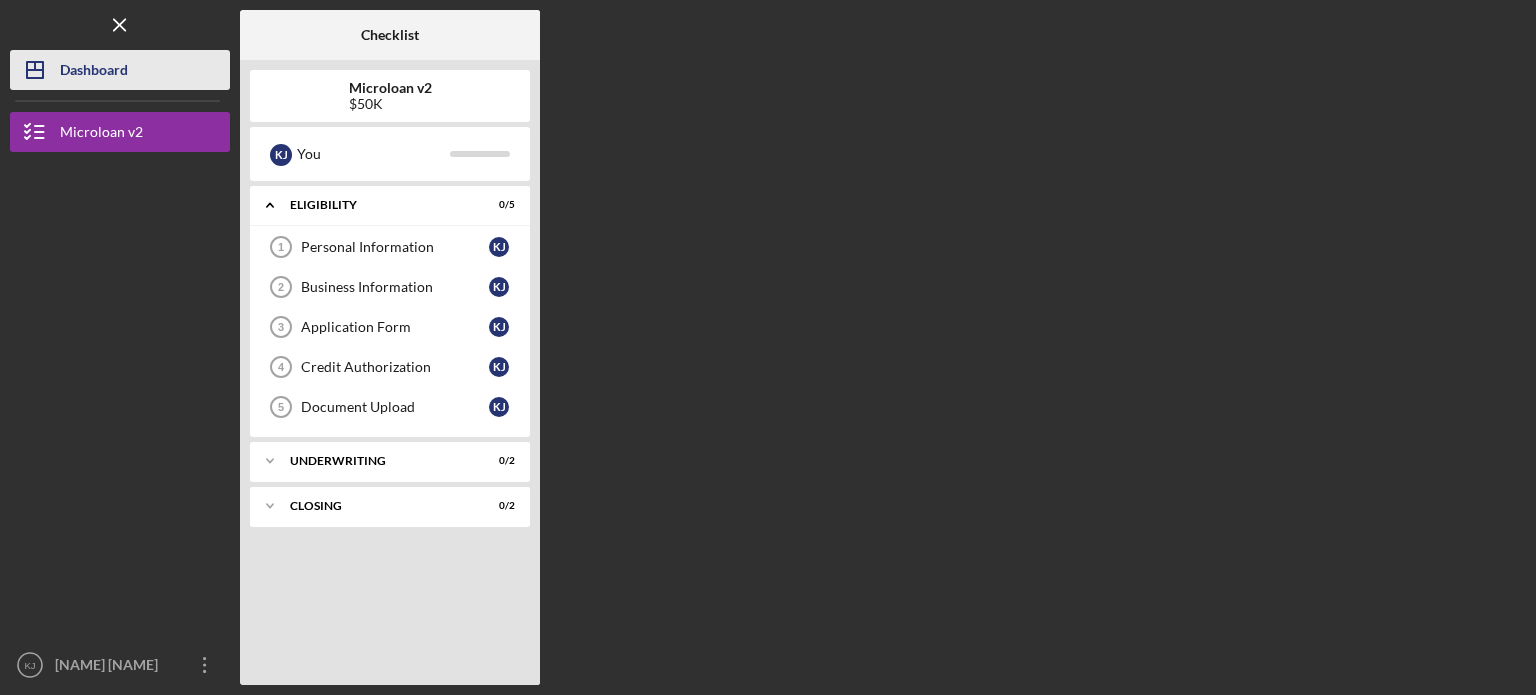 click on "Dashboard" at bounding box center [94, 72] 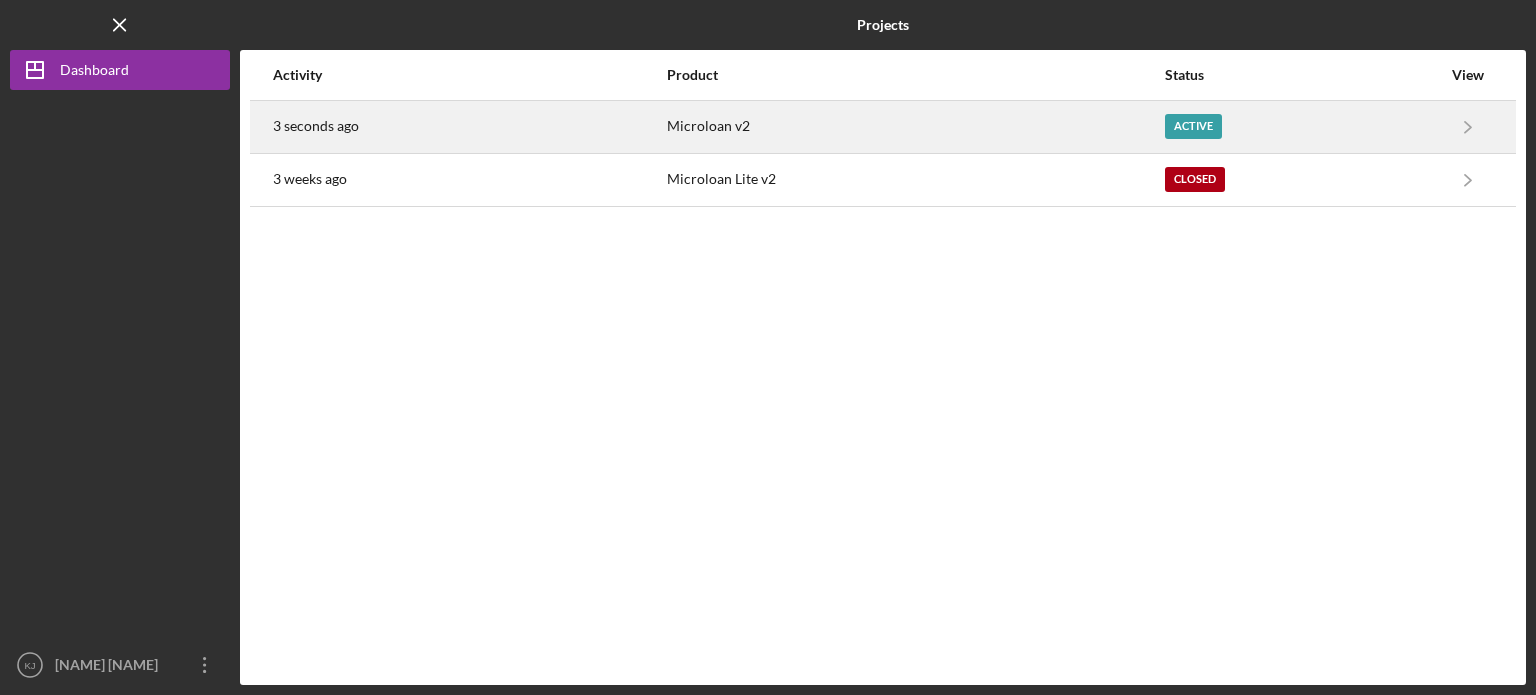 click on "3 seconds ago" at bounding box center (469, 127) 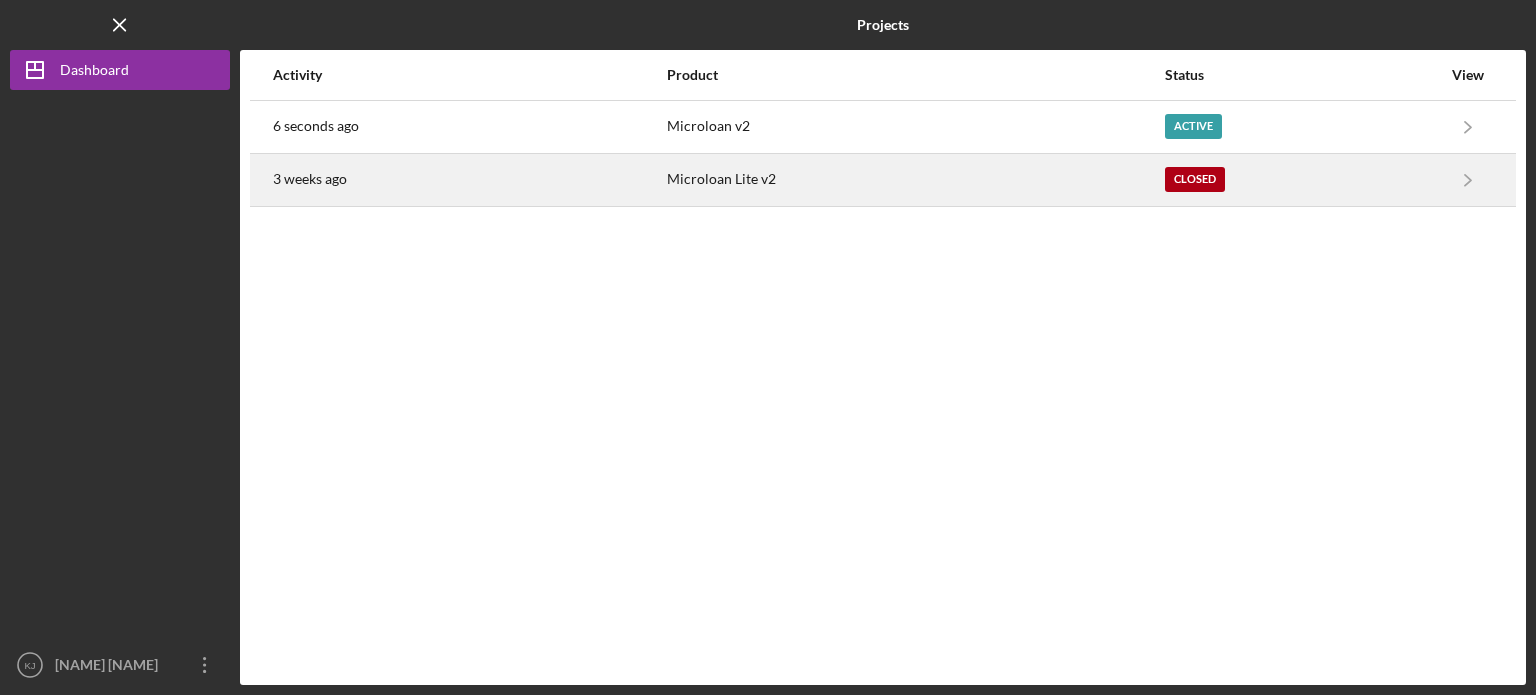 click on "Microloan Lite v2" at bounding box center (915, 180) 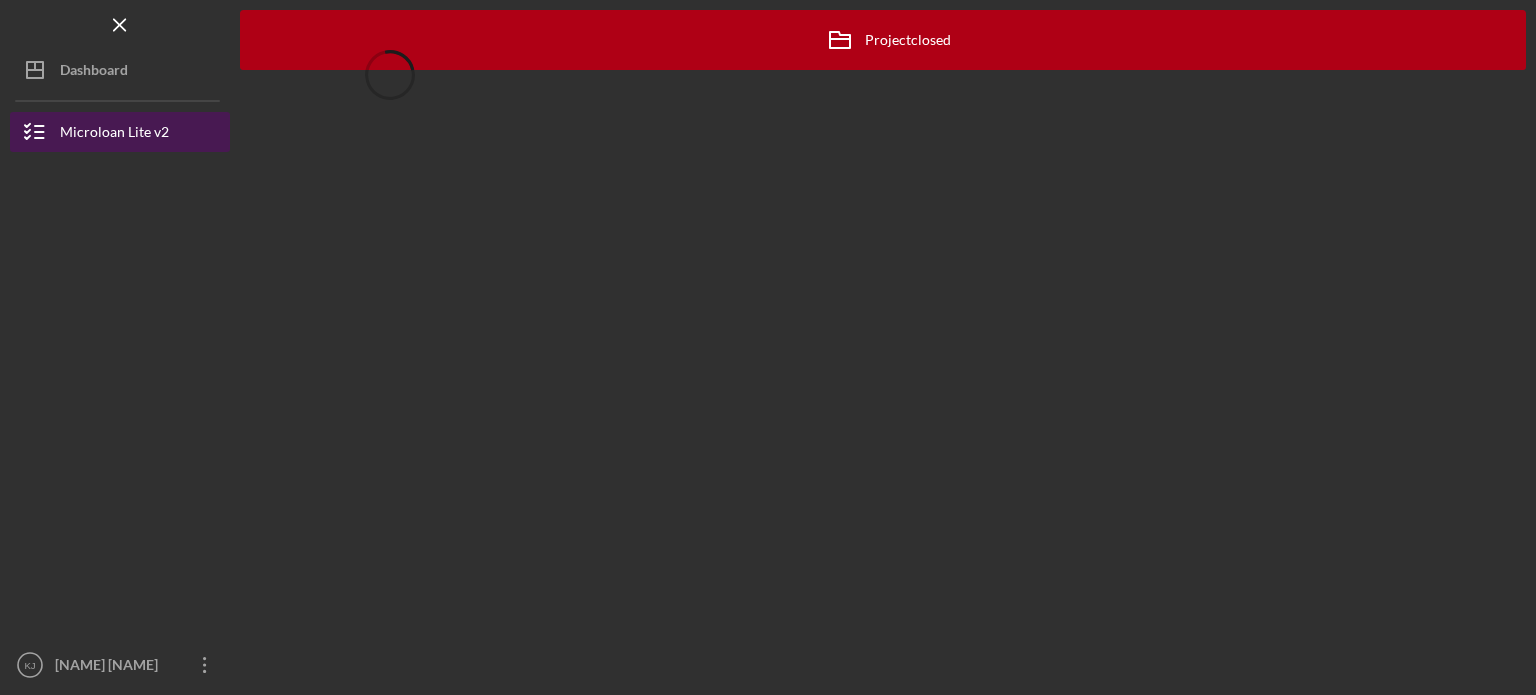 click on "Microloan Lite v2" at bounding box center (114, 134) 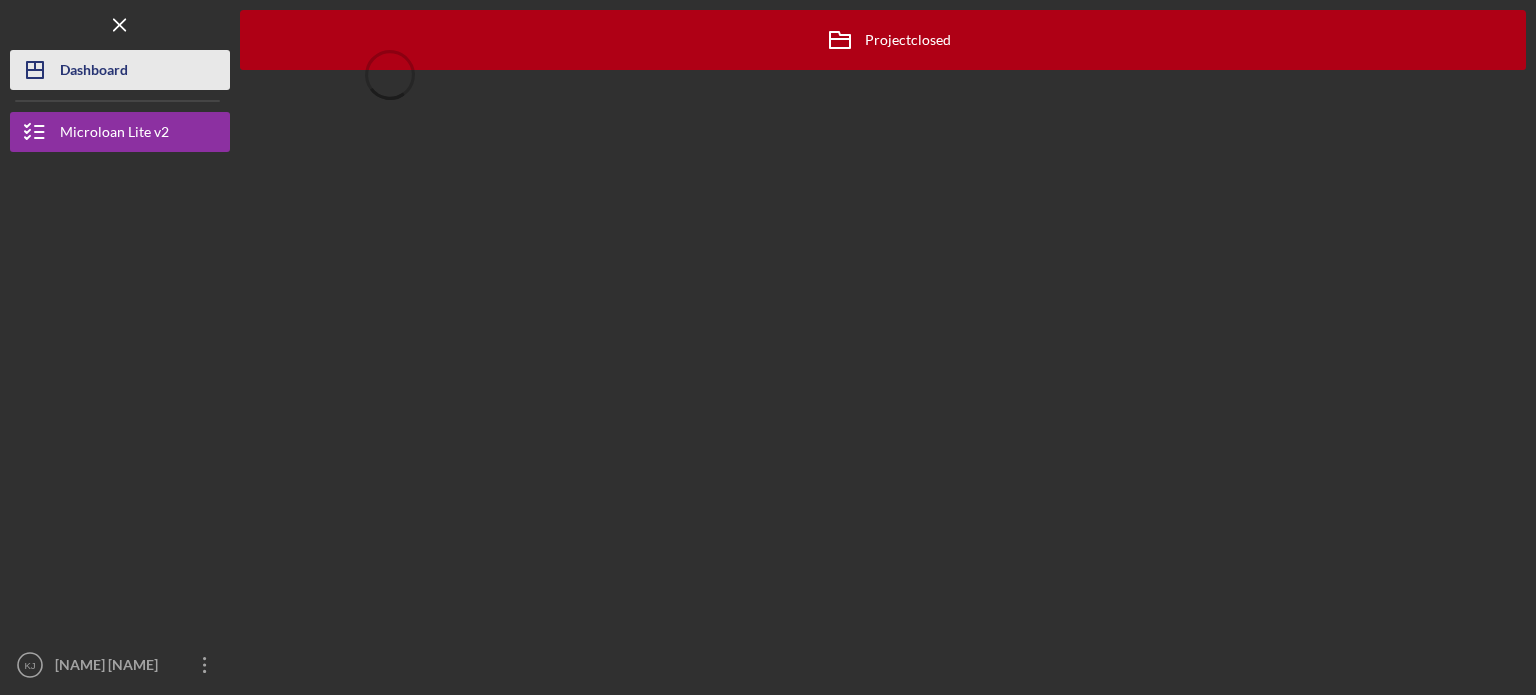 click on "Dashboard" at bounding box center [94, 72] 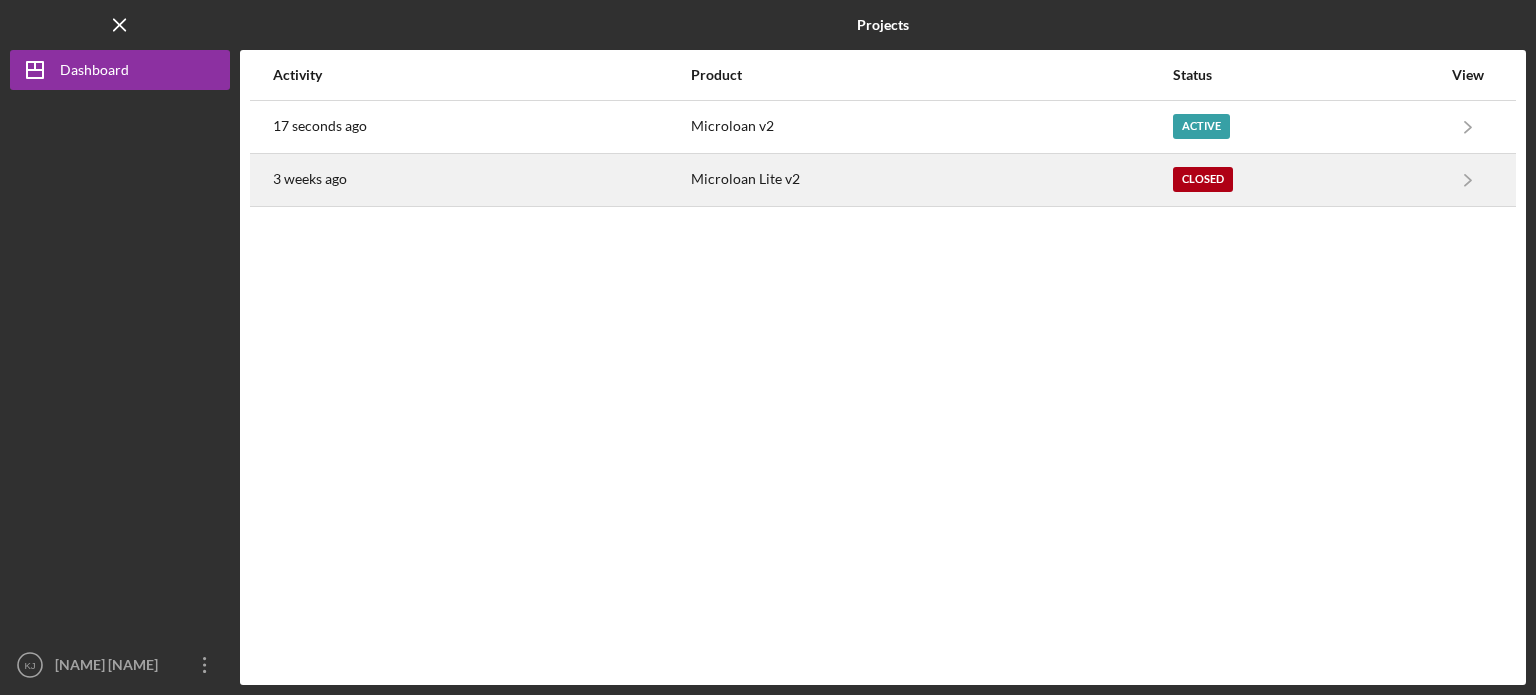 click on "3 weeks ago" at bounding box center (481, 180) 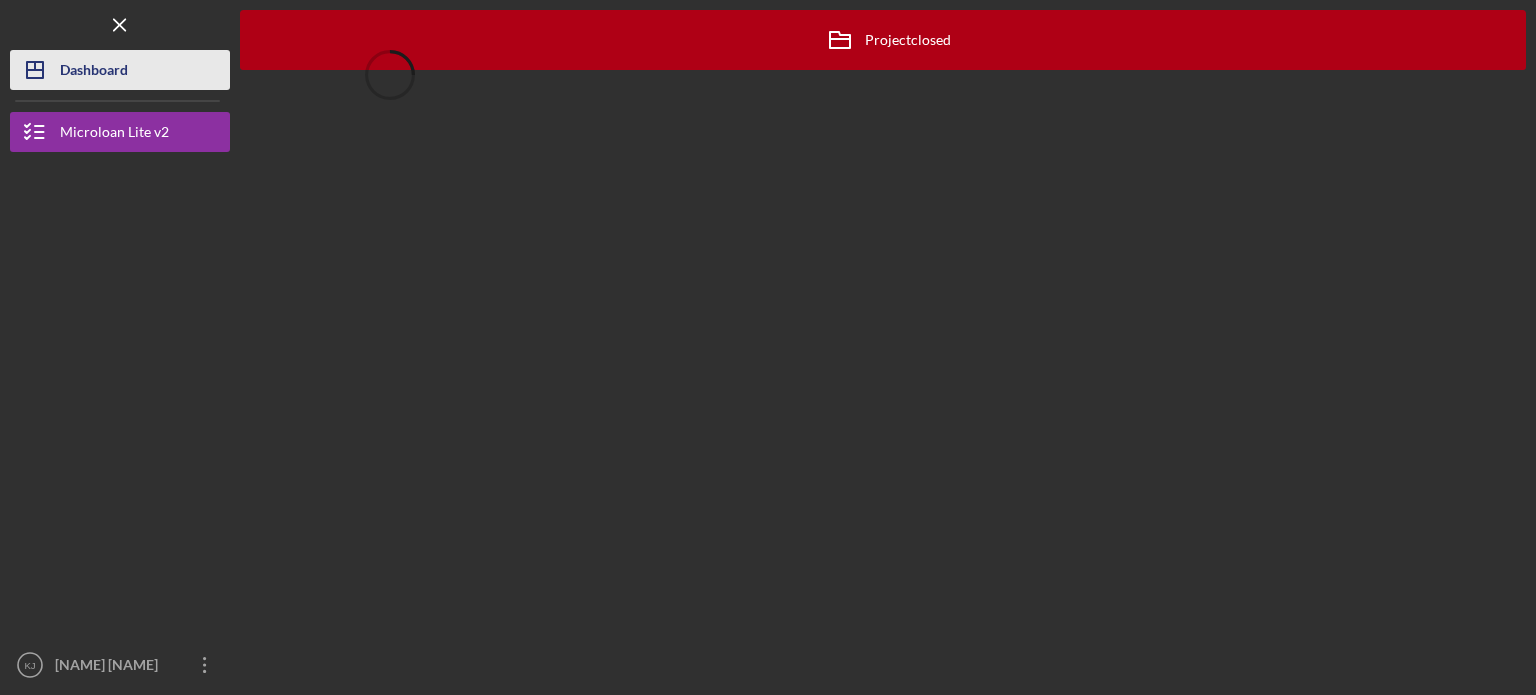 click on "Dashboard" at bounding box center (94, 72) 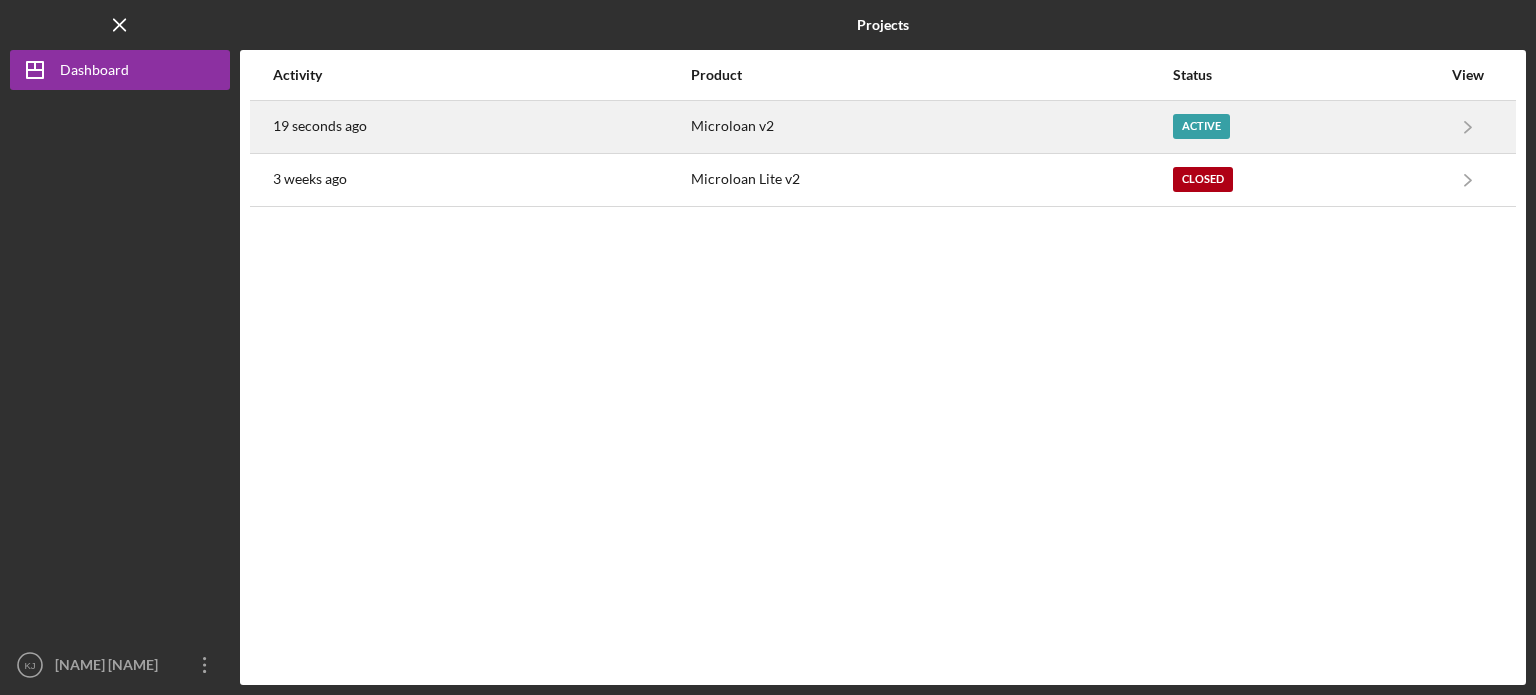 click on "Active" at bounding box center (1307, 127) 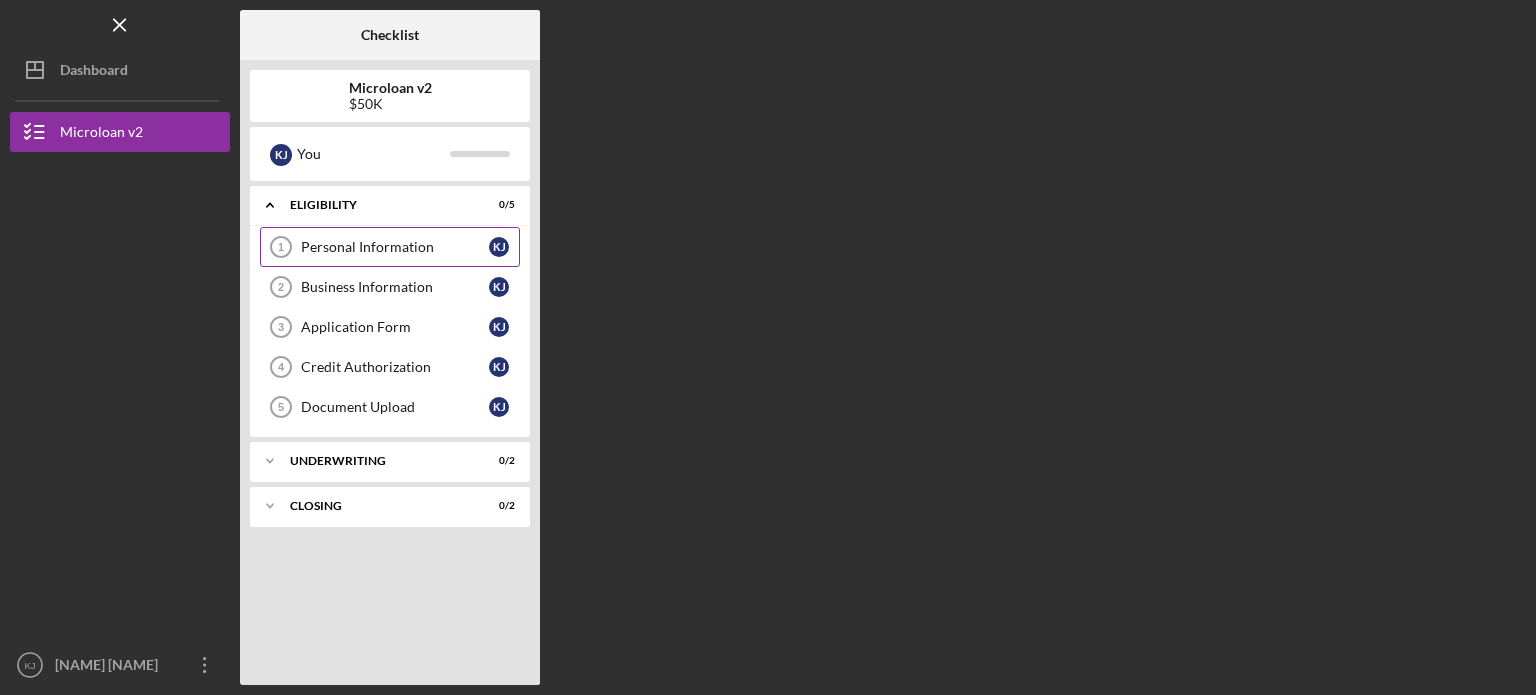 click on "Personal Information" at bounding box center [395, 247] 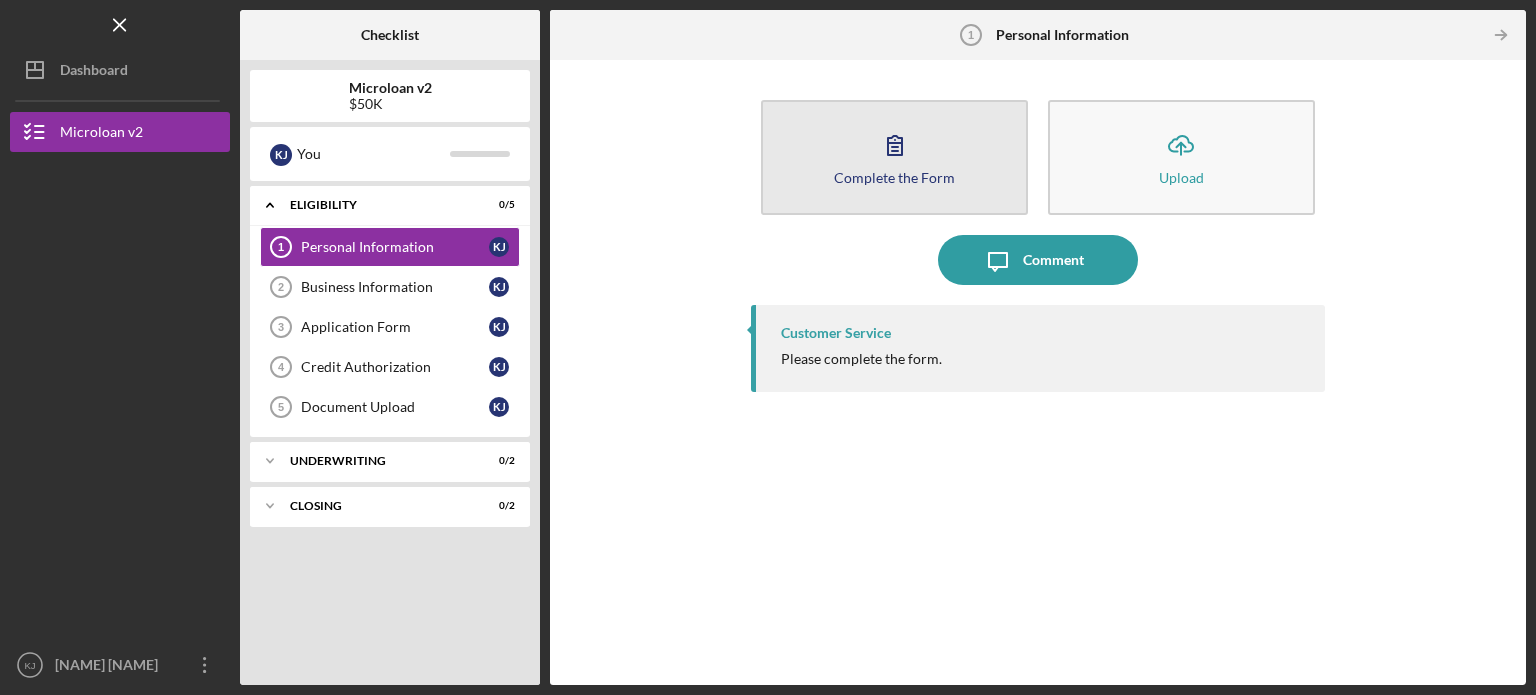 click on "Complete the Form Form" at bounding box center [894, 157] 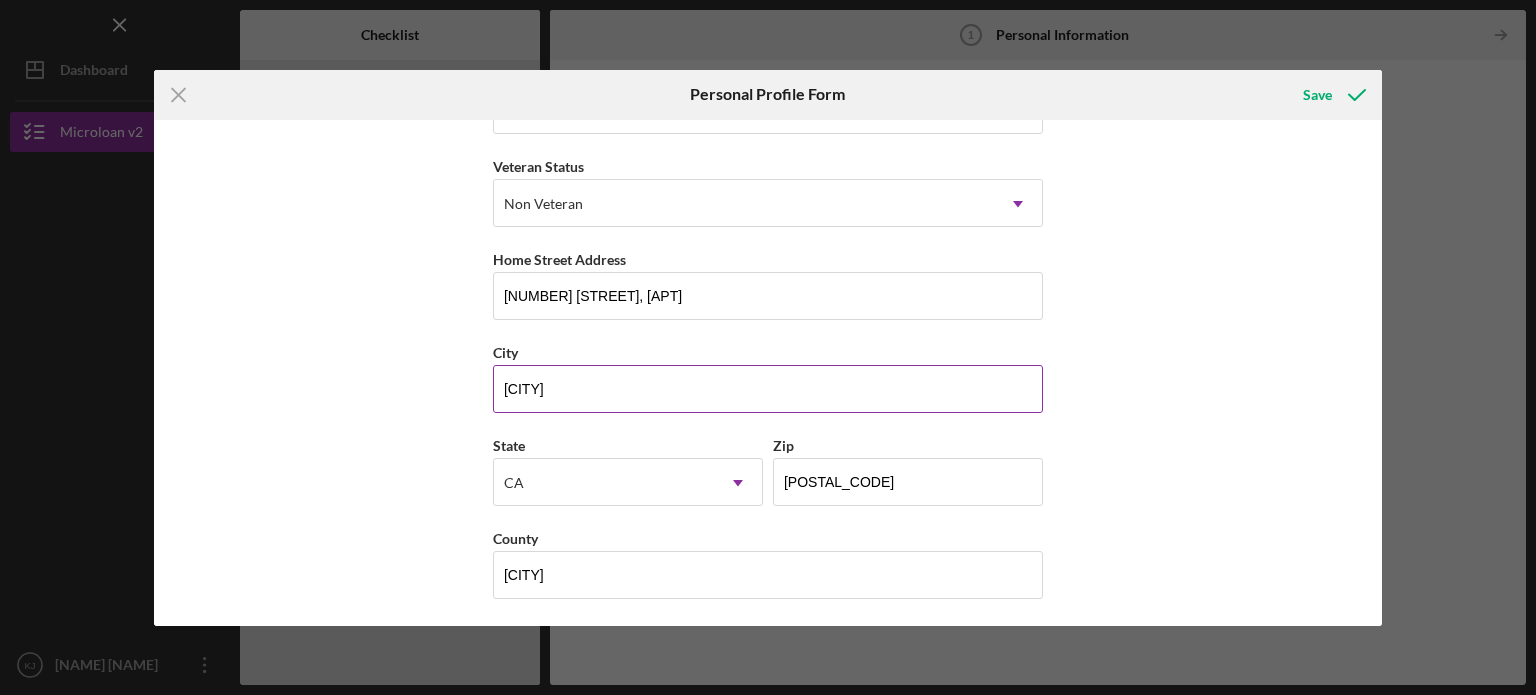 scroll, scrollTop: 0, scrollLeft: 0, axis: both 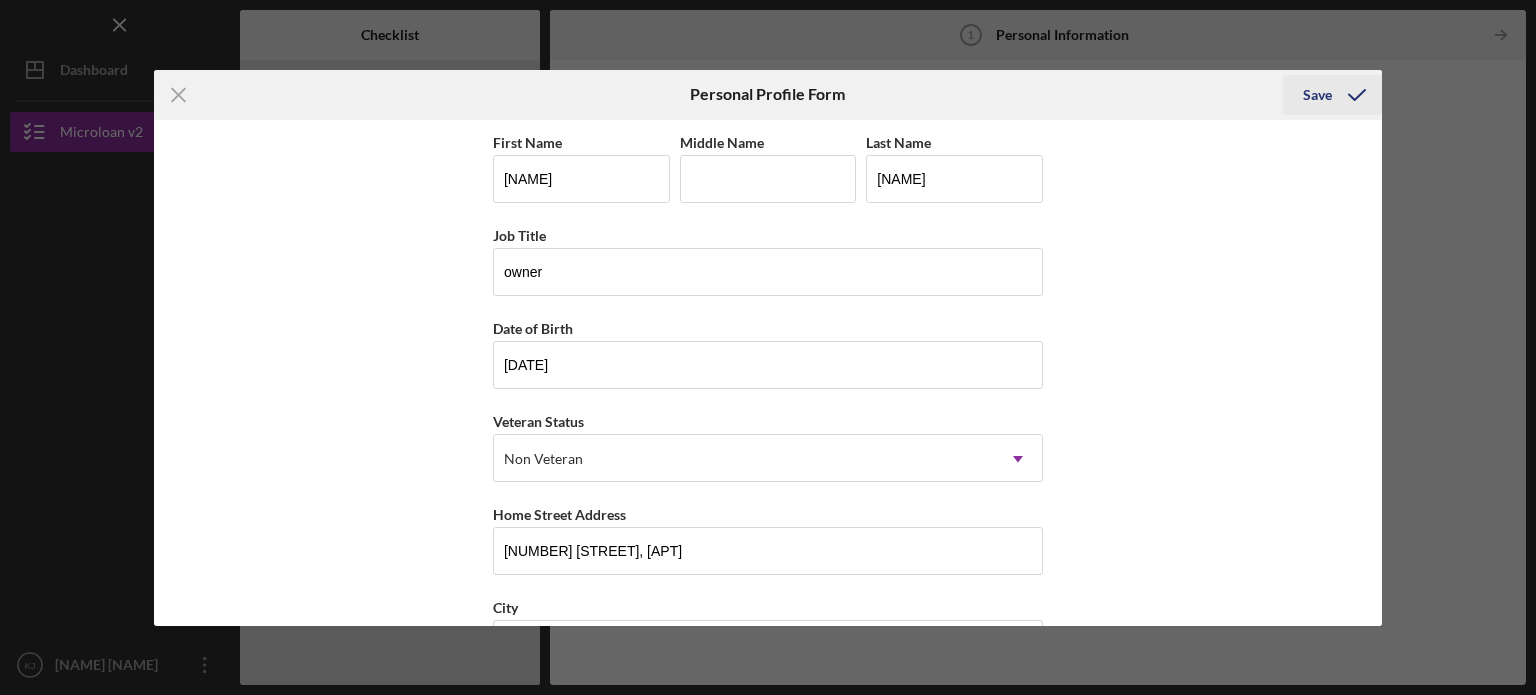 click 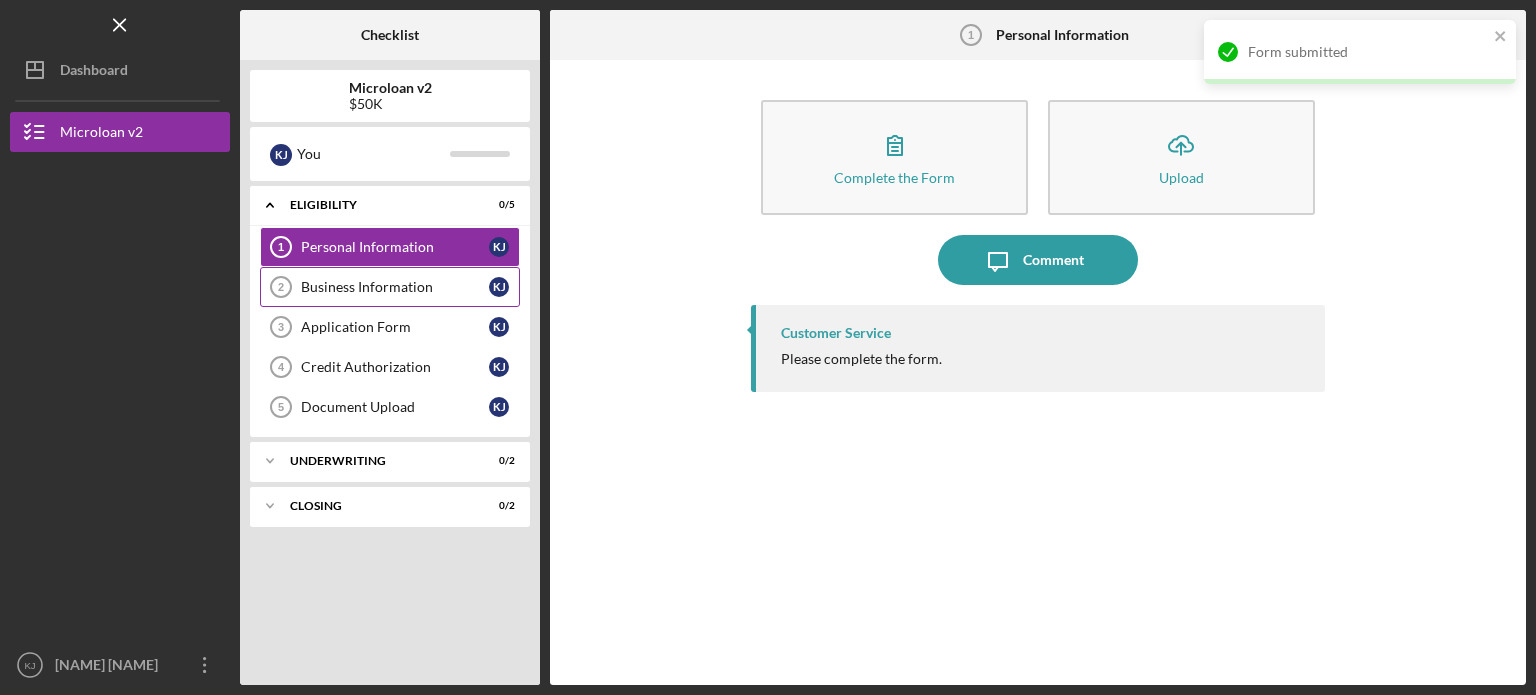 click on "Business Information" at bounding box center (395, 287) 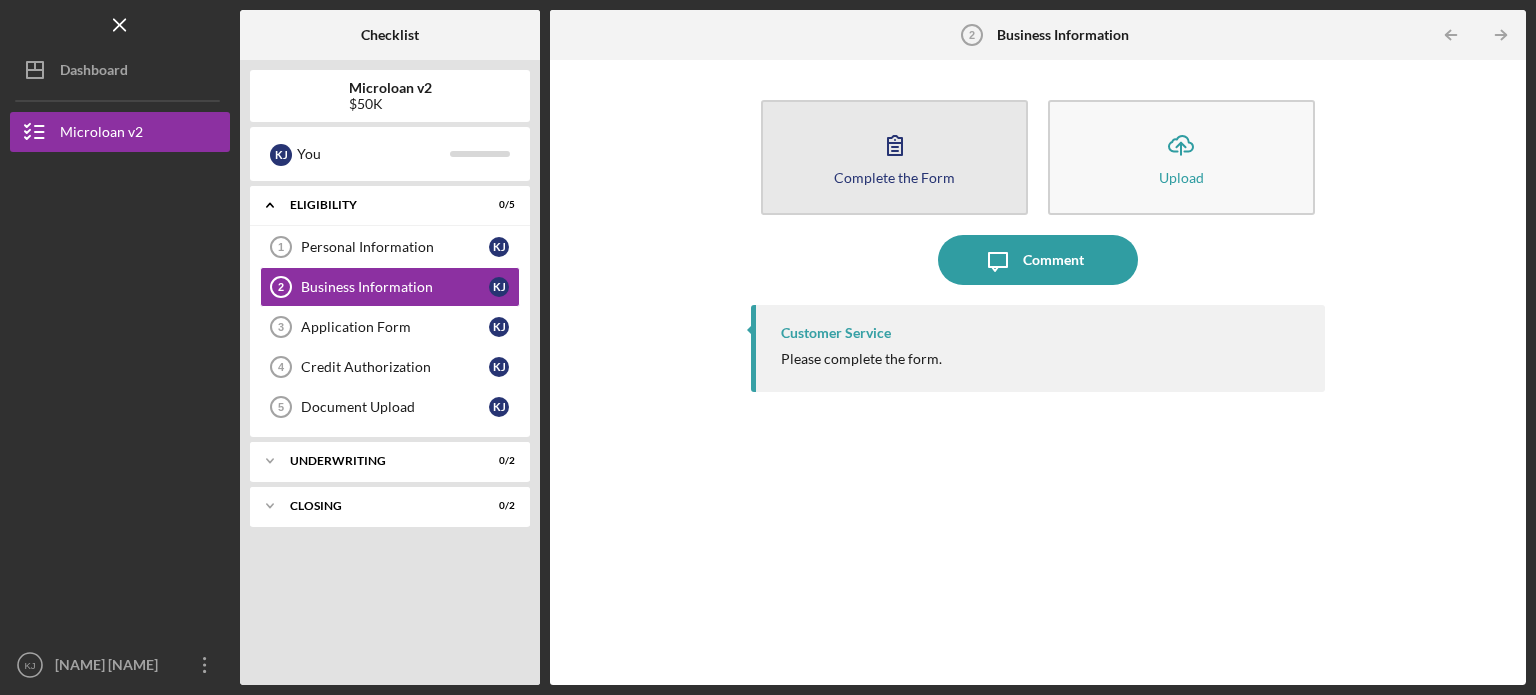 click on "Complete the Form" at bounding box center (894, 177) 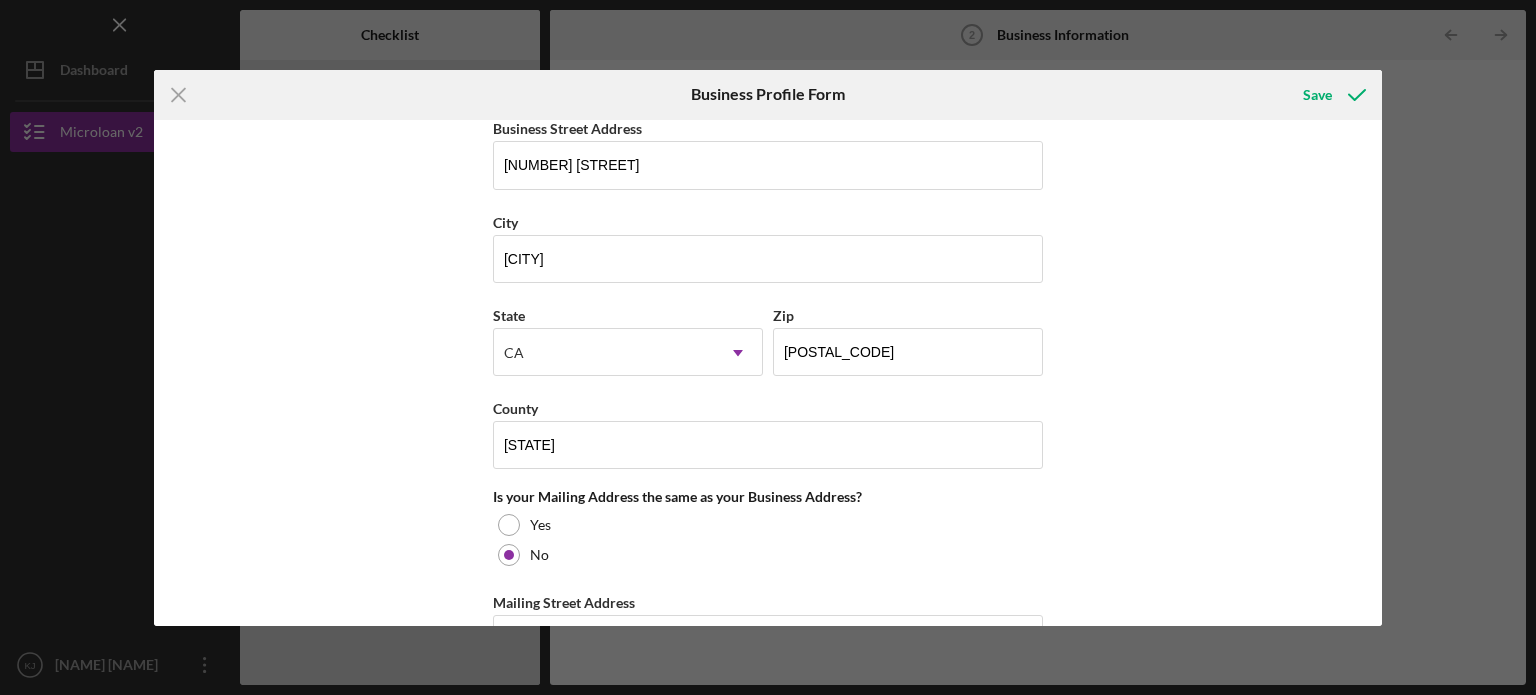 scroll, scrollTop: 1000, scrollLeft: 0, axis: vertical 